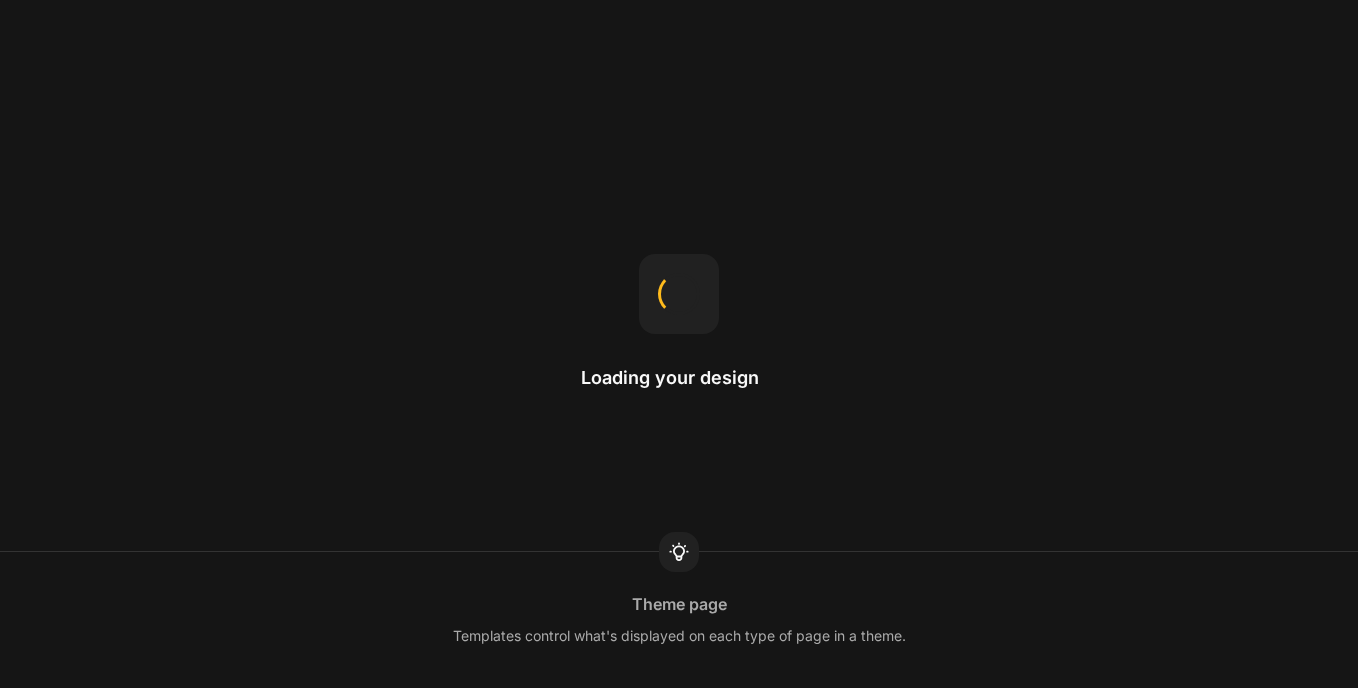 scroll, scrollTop: 0, scrollLeft: 0, axis: both 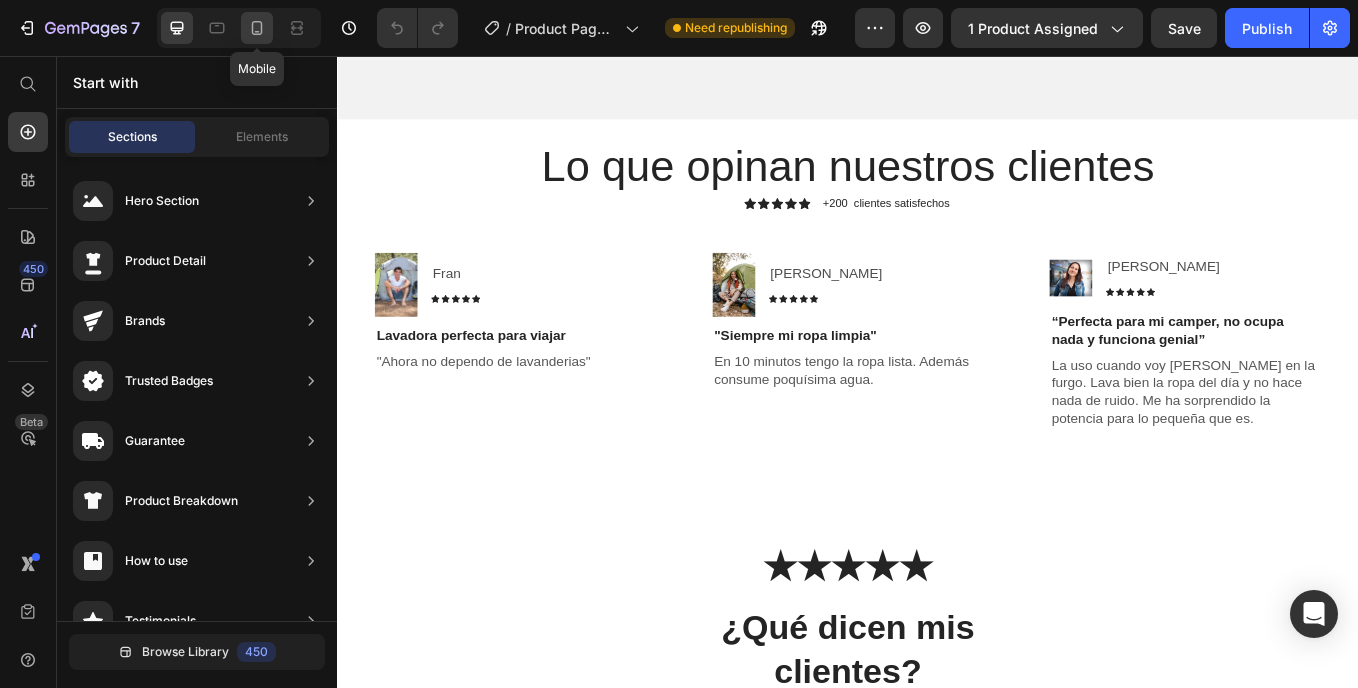 click 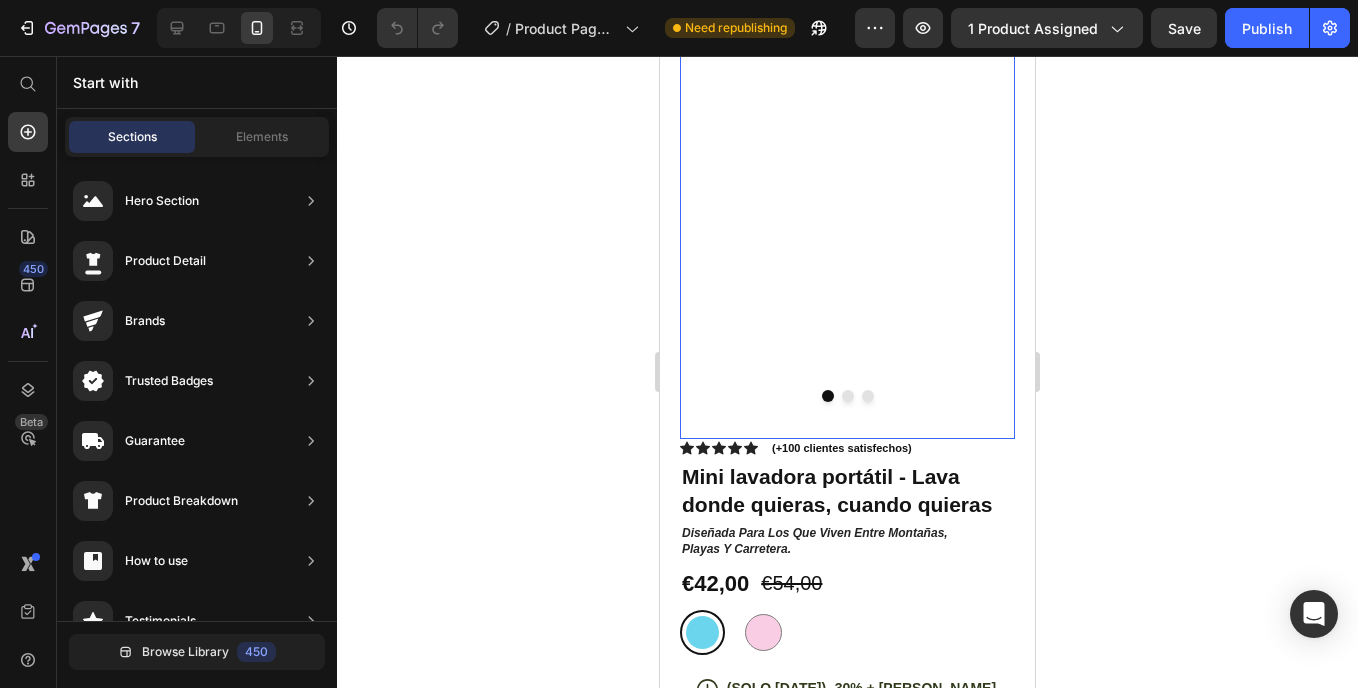 scroll, scrollTop: 300, scrollLeft: 0, axis: vertical 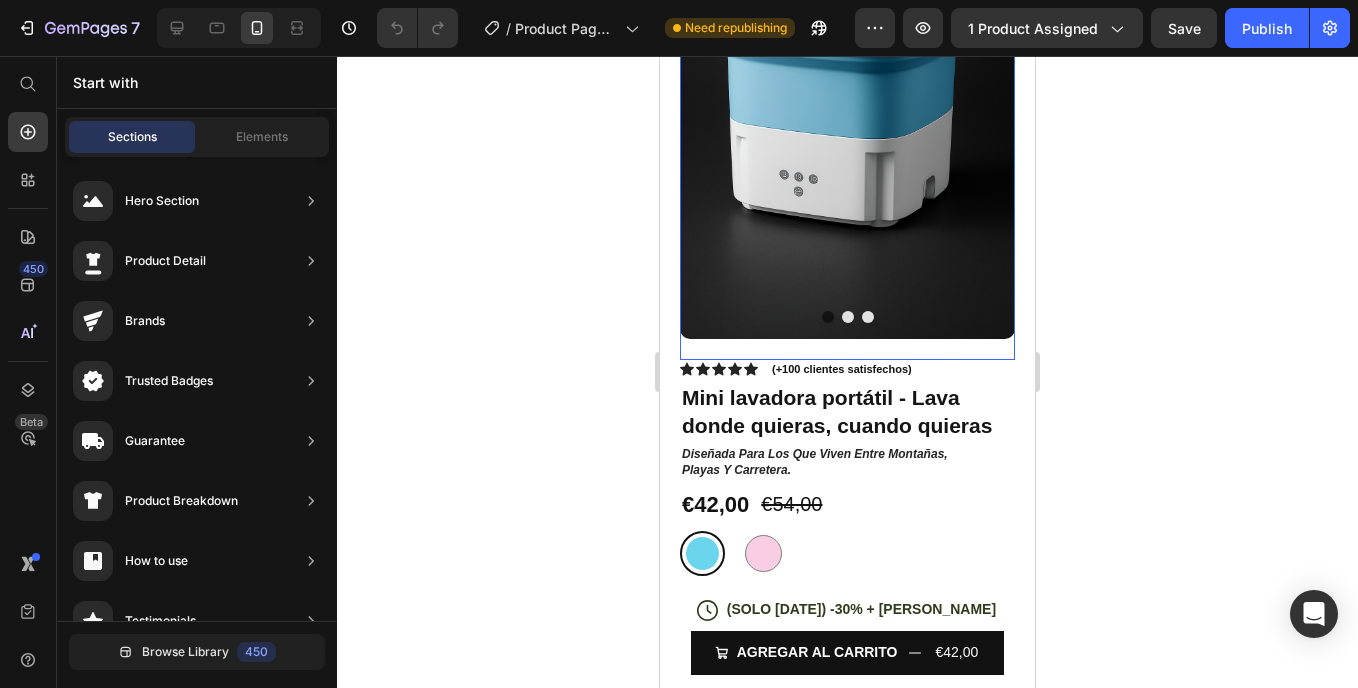 click at bounding box center [847, 88] 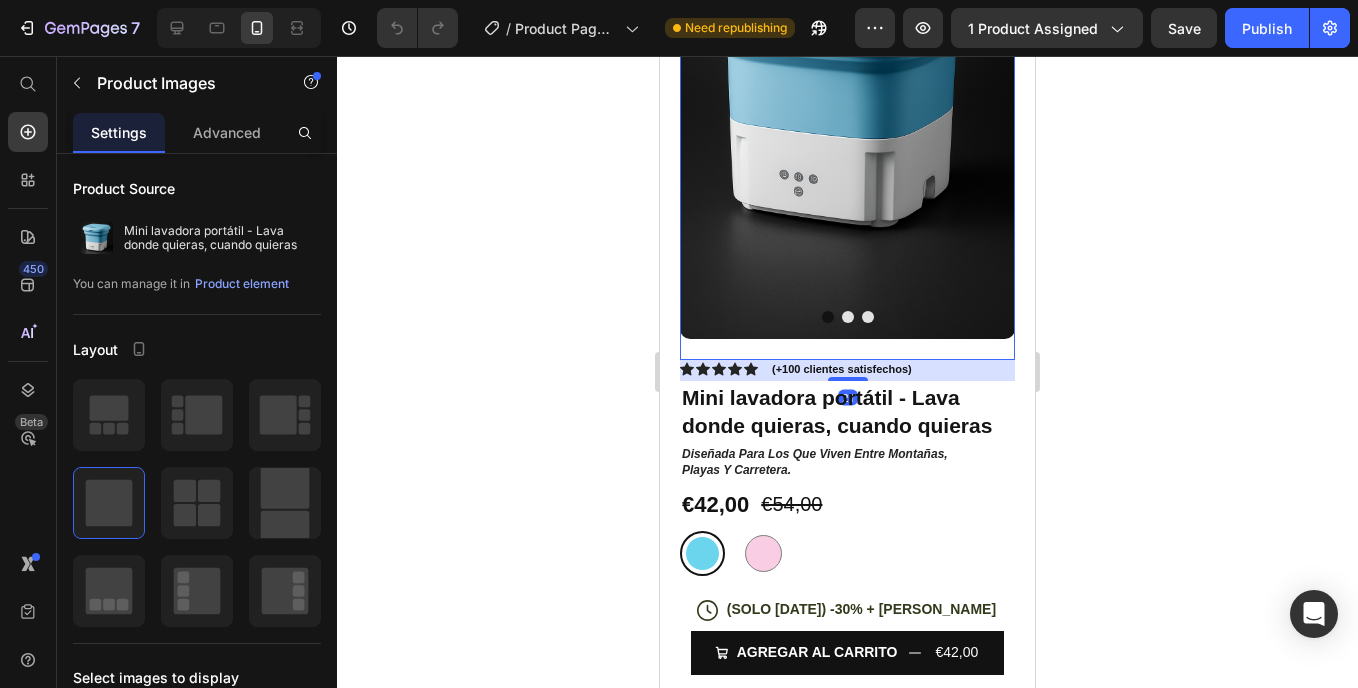 click at bounding box center (848, 317) 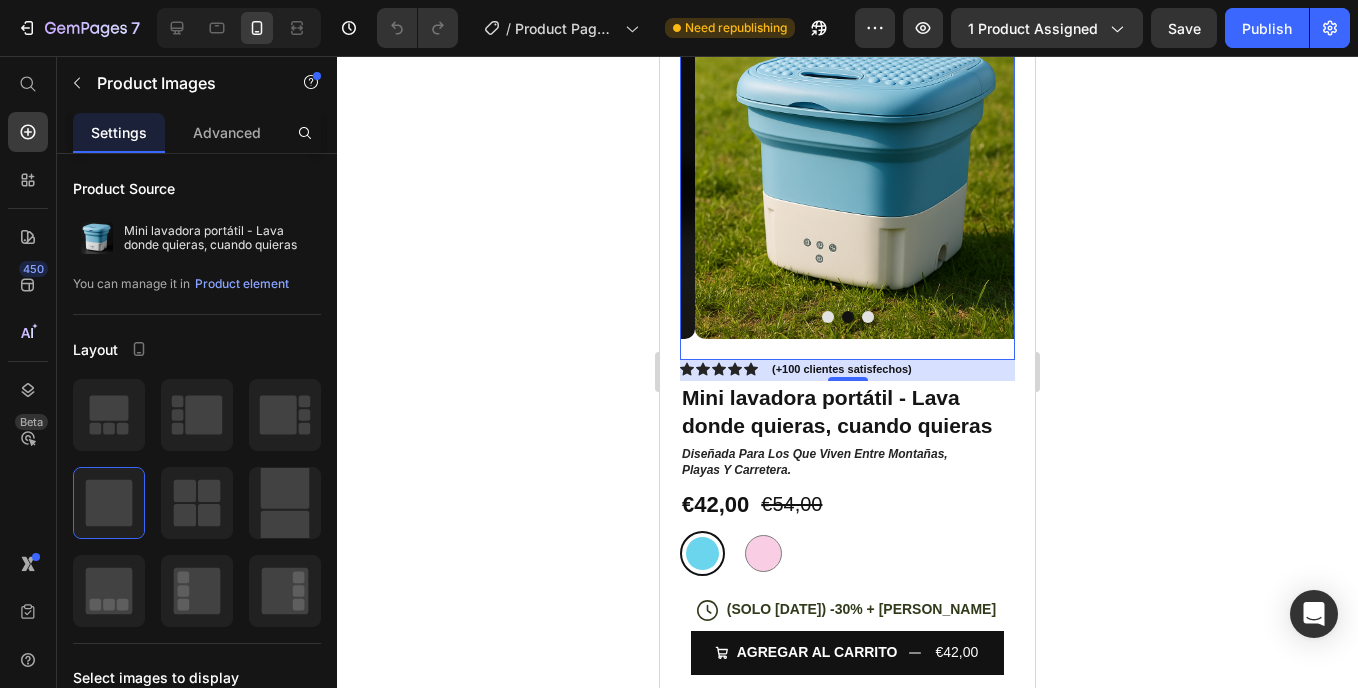 click at bounding box center [868, 317] 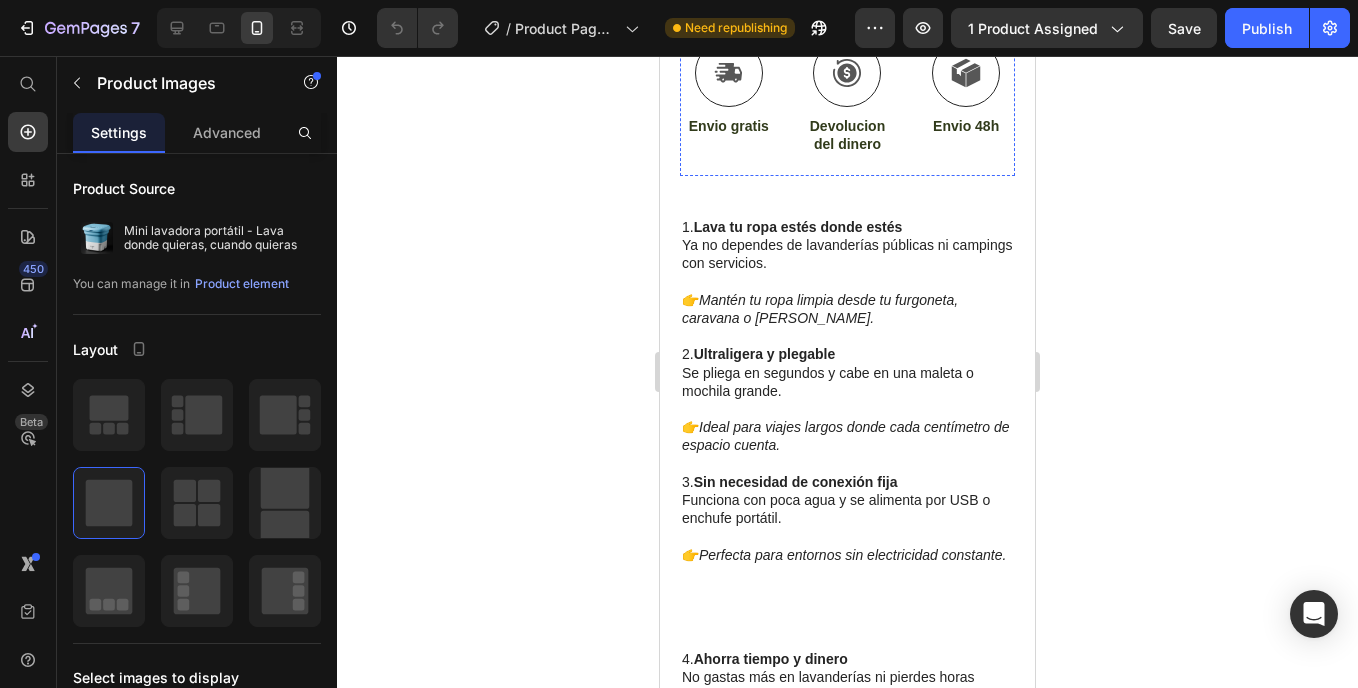 scroll, scrollTop: 600, scrollLeft: 0, axis: vertical 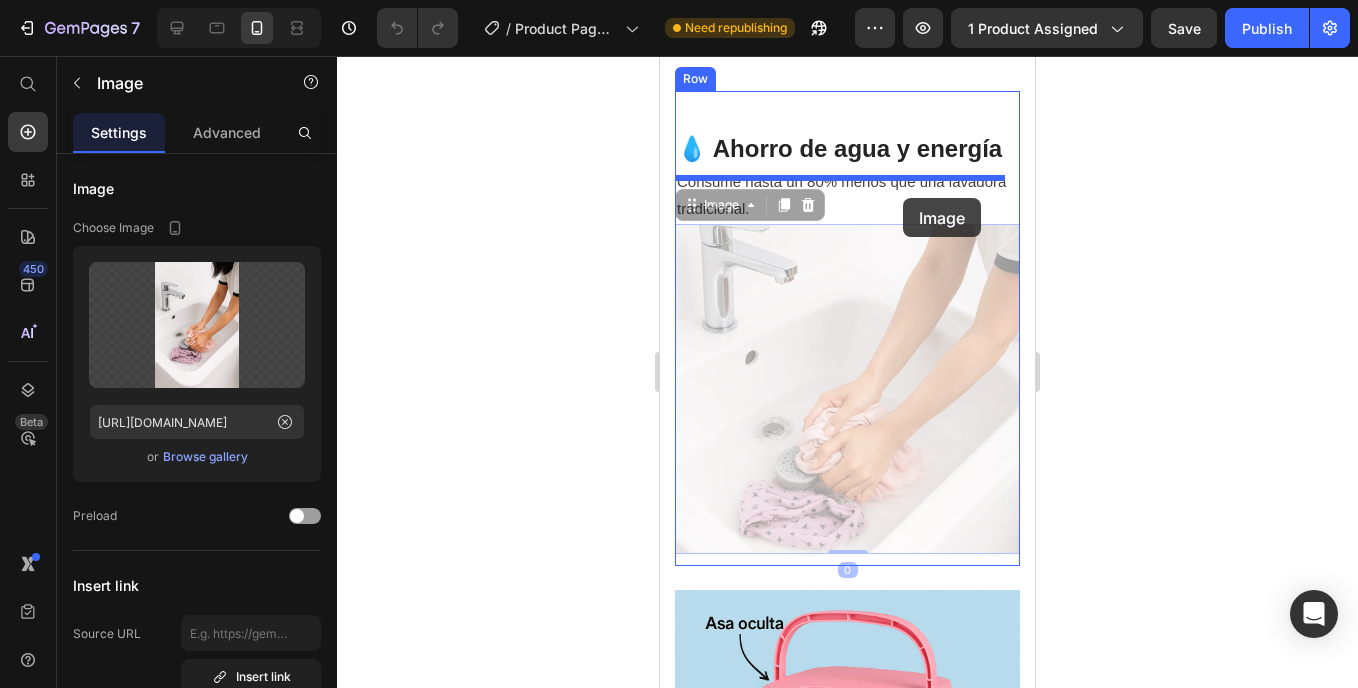 drag, startPoint x: 905, startPoint y: 326, endPoint x: 903, endPoint y: 197, distance: 129.0155 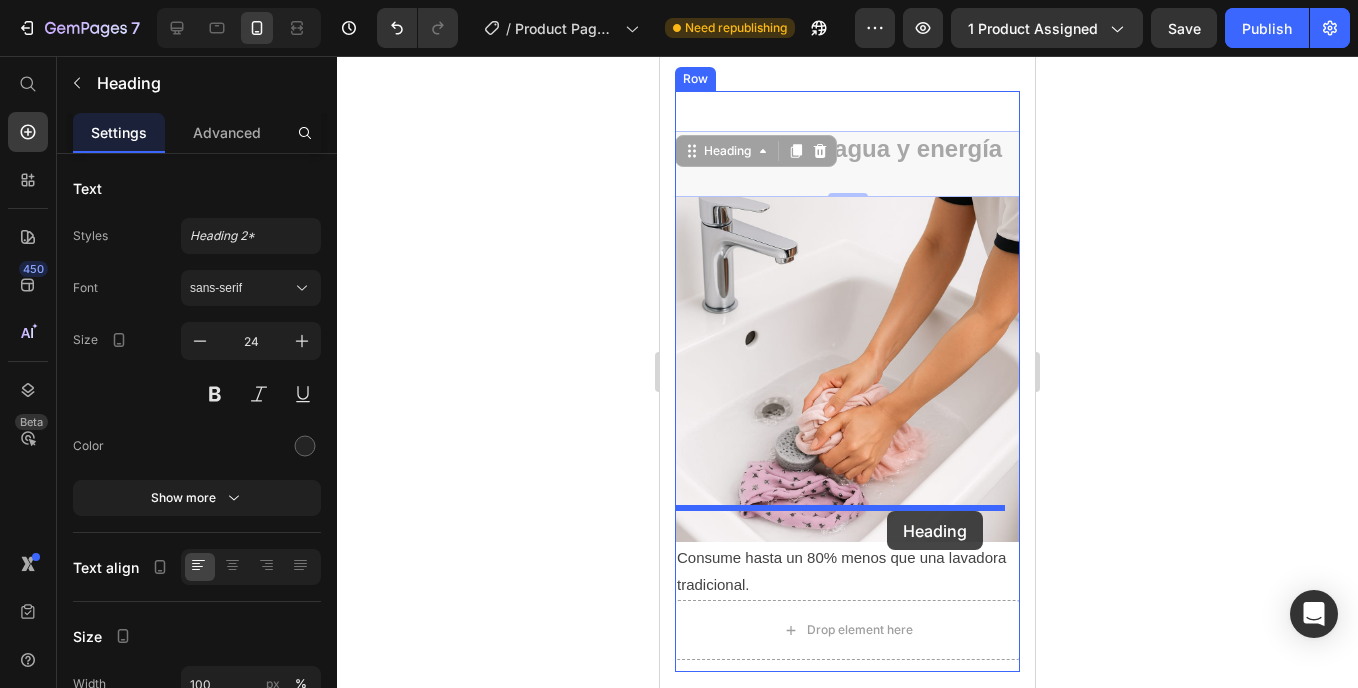 drag, startPoint x: 906, startPoint y: 156, endPoint x: 887, endPoint y: 511, distance: 355.5081 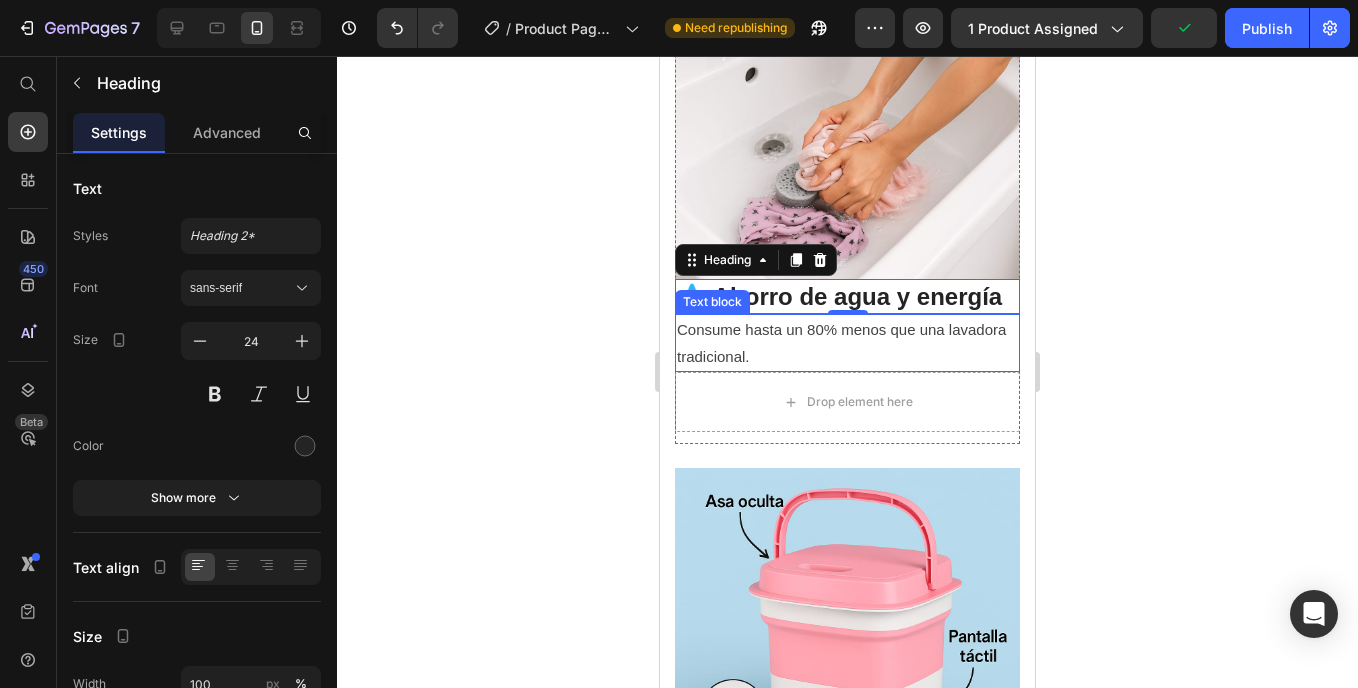 scroll, scrollTop: 2900, scrollLeft: 0, axis: vertical 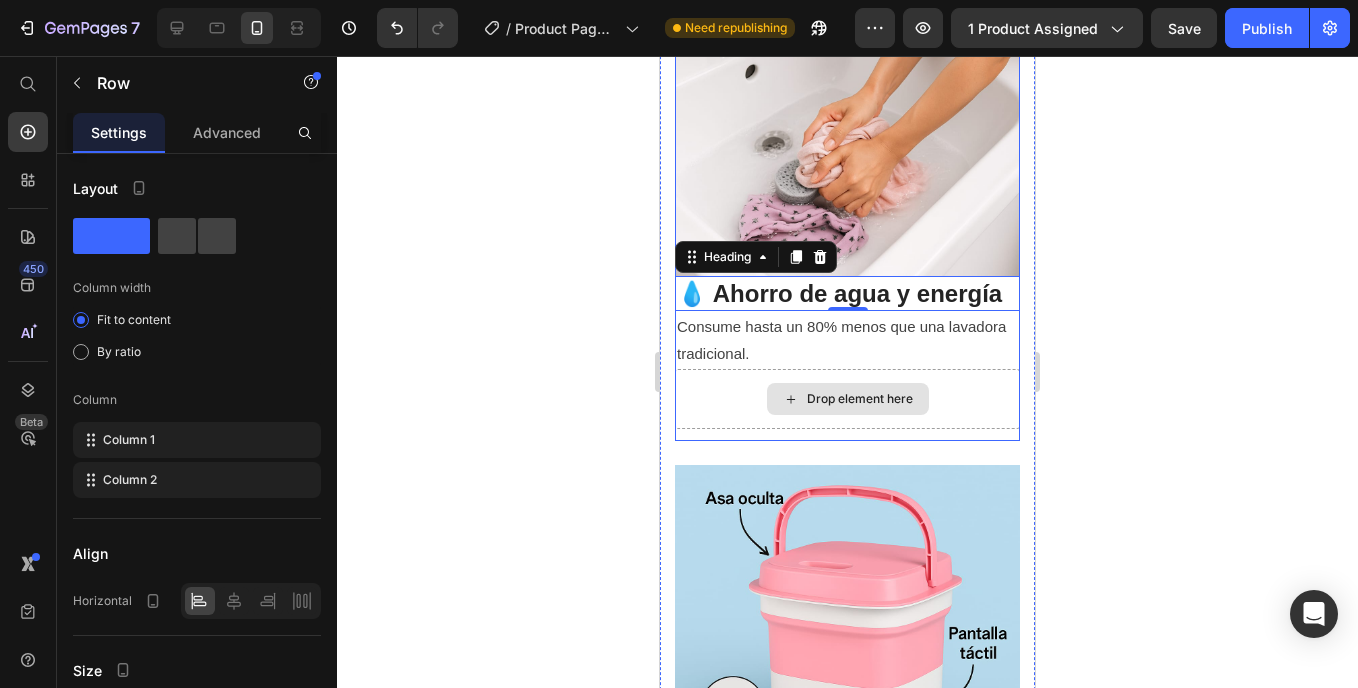 click on "Drop element here" at bounding box center [847, 399] 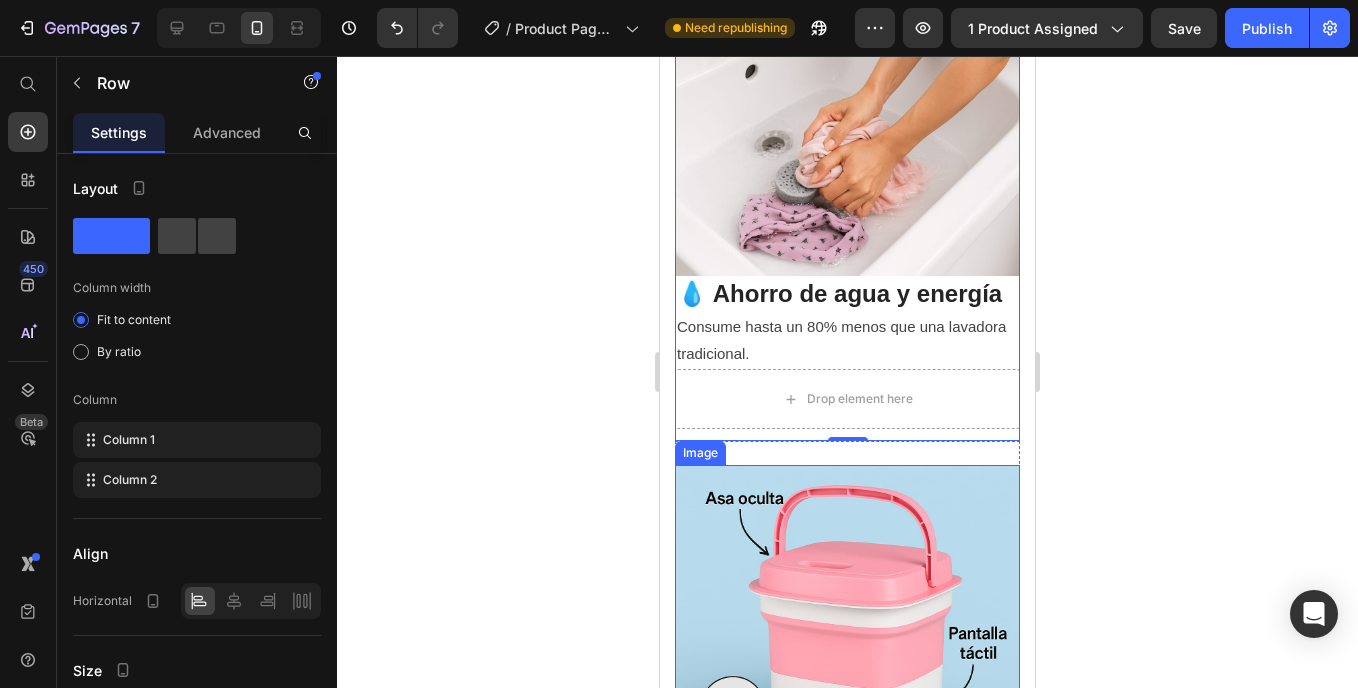 click at bounding box center [847, 637] 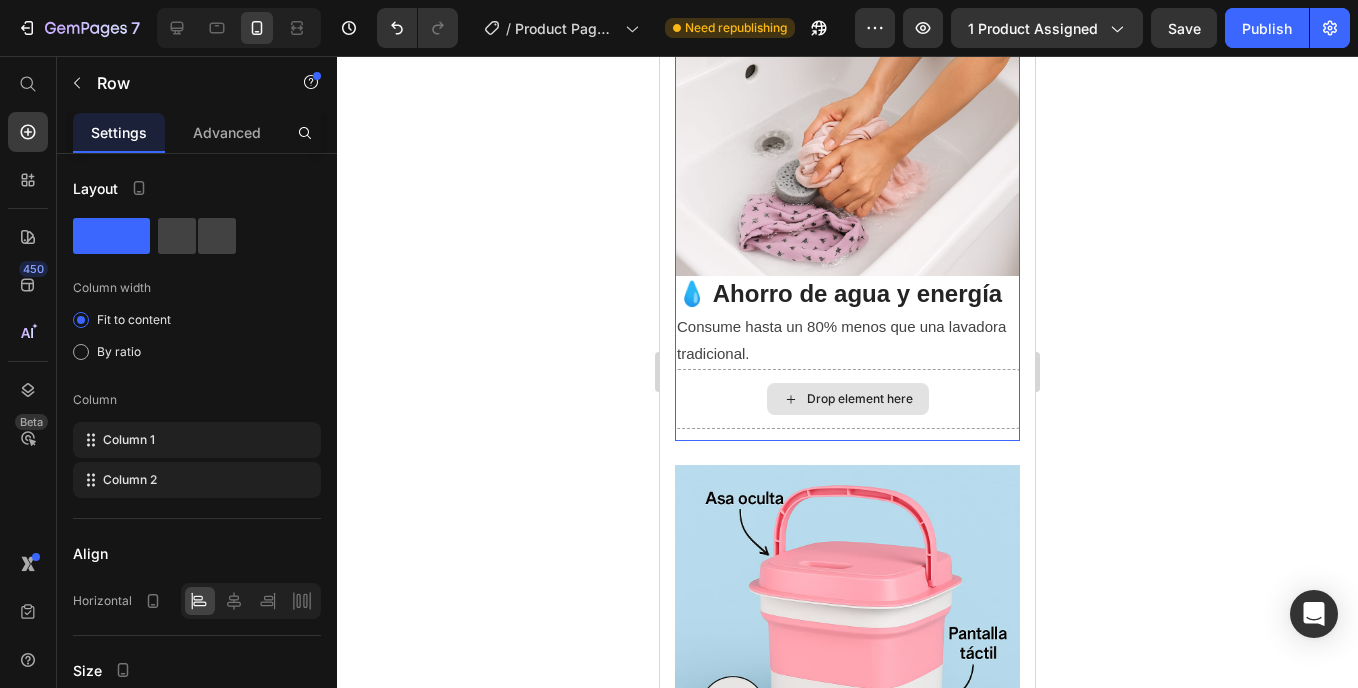 click on "Drop element here" at bounding box center (847, 399) 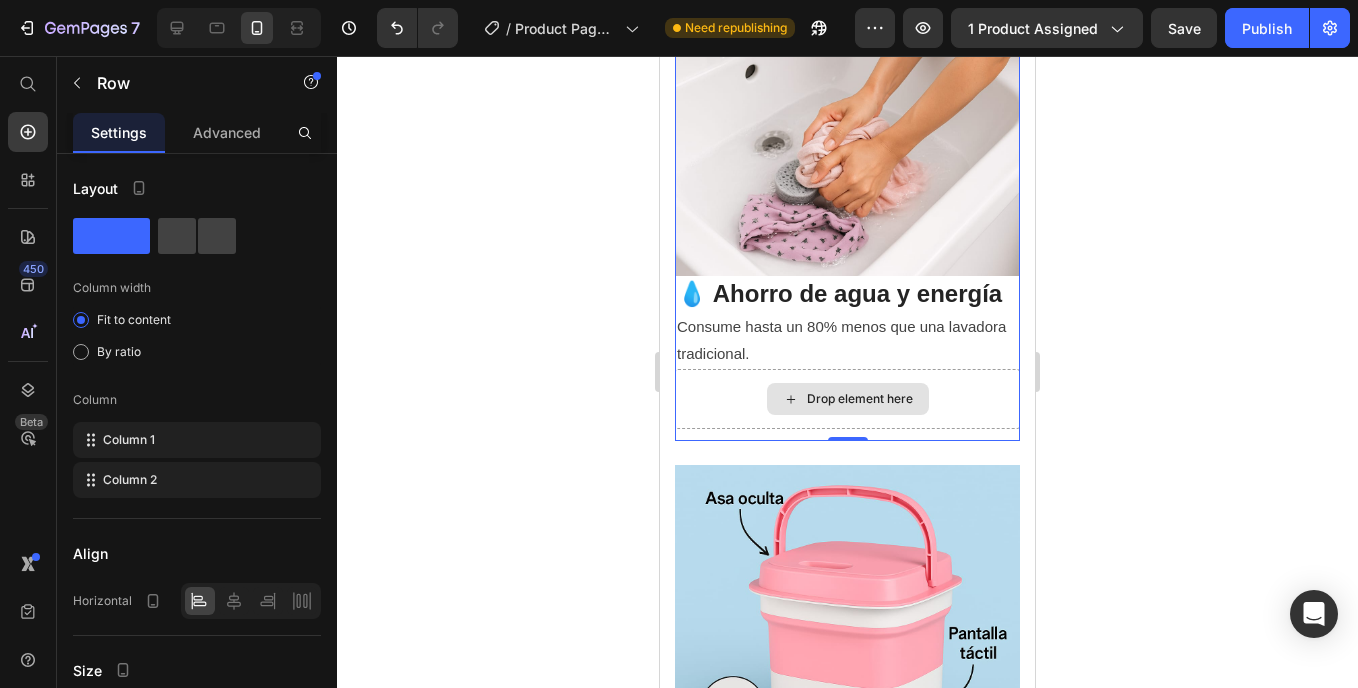scroll, scrollTop: 2300, scrollLeft: 0, axis: vertical 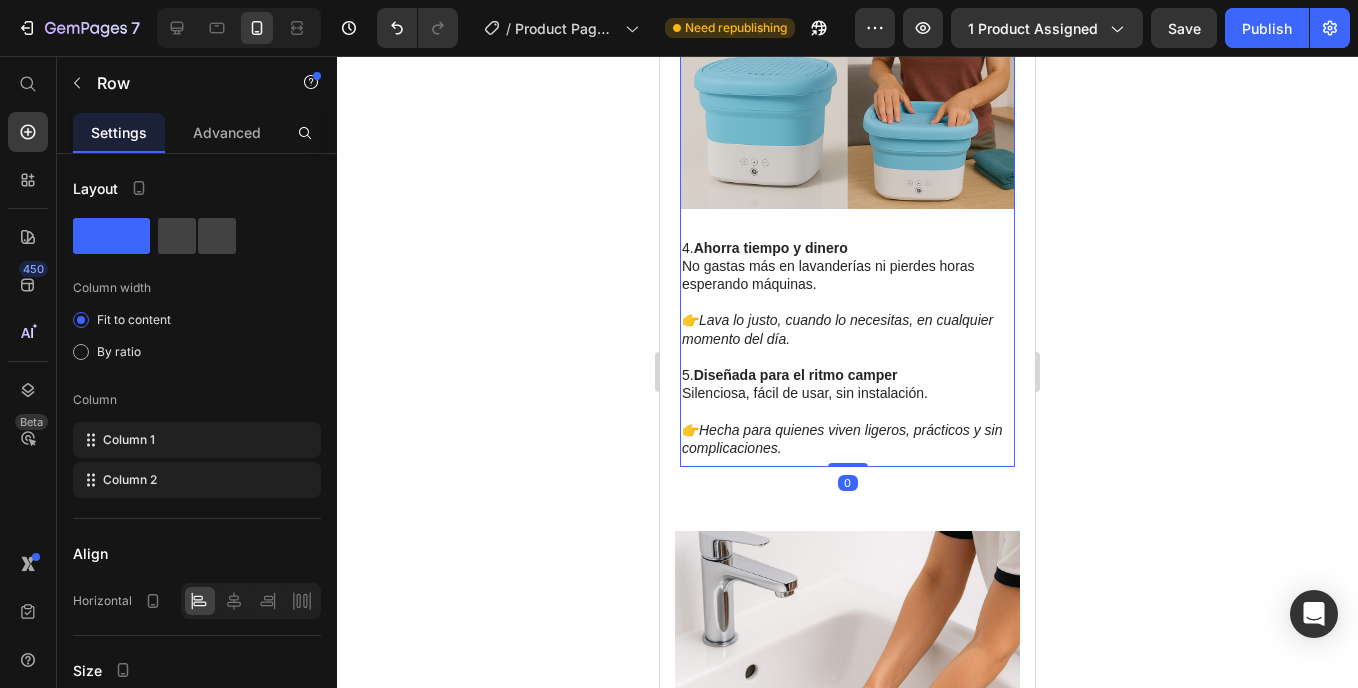 click on "4.  Ahorra tiempo y dinero No gastas más en lavanderías ni pierdes horas esperando máquinas. 👉  [PERSON_NAME] lo justo, cuando lo necesitas, en cualquier momento del día.   5.  Diseñada para el ritmo camper Silenciosa, fácil de usar, sin instalación. 👉  [PERSON_NAME] para quienes viven ligeros, prácticos y sin complicaciones. Text Block Row" at bounding box center [847, 334] 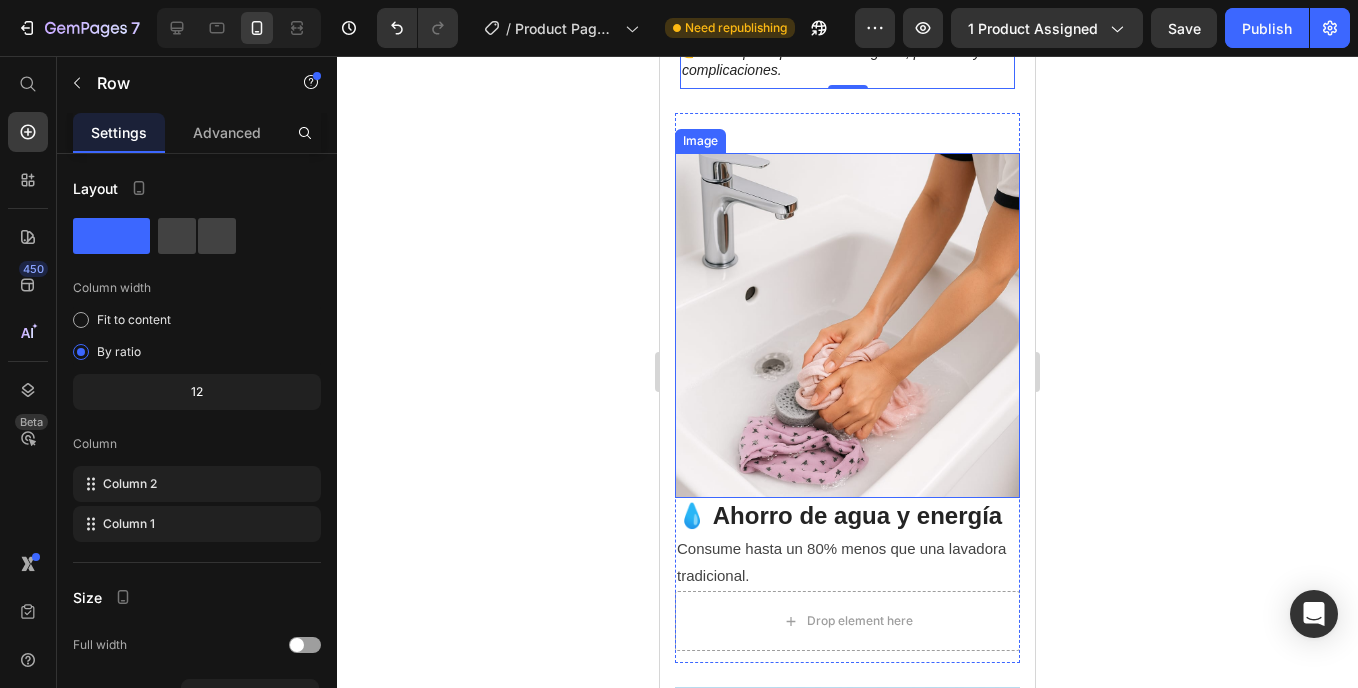 scroll, scrollTop: 2800, scrollLeft: 0, axis: vertical 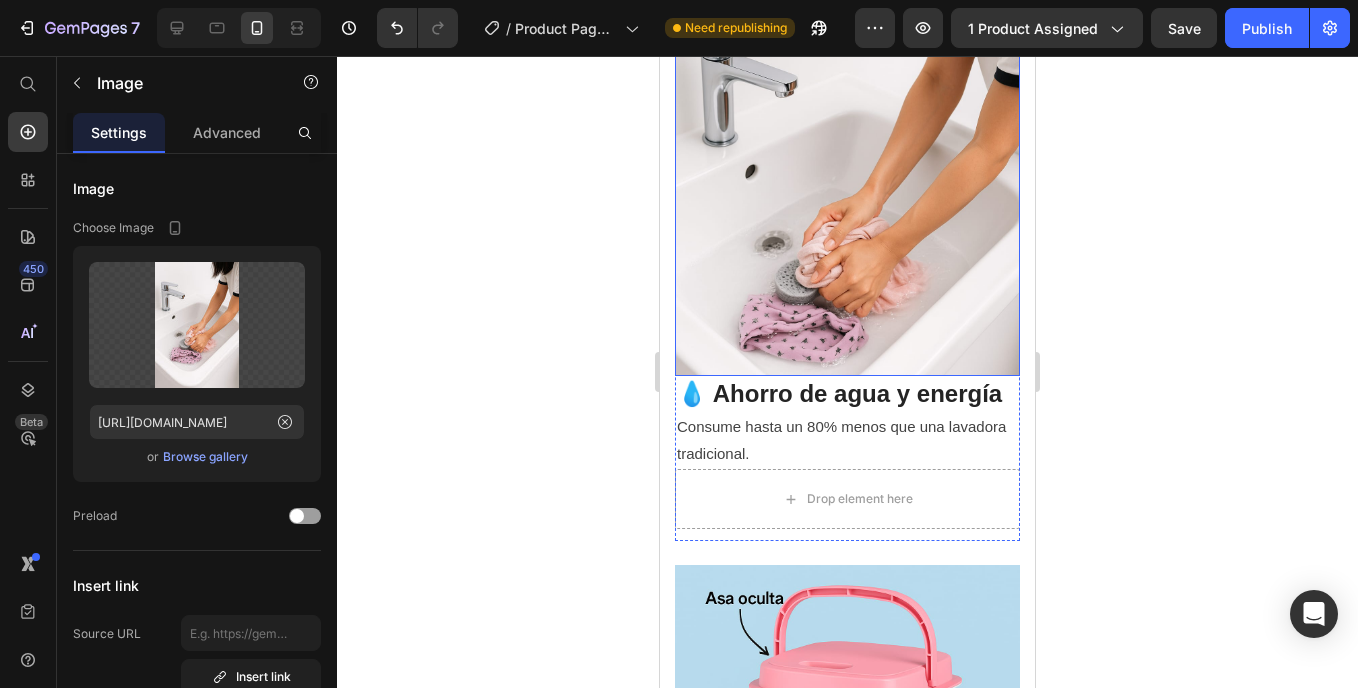 click at bounding box center (847, 203) 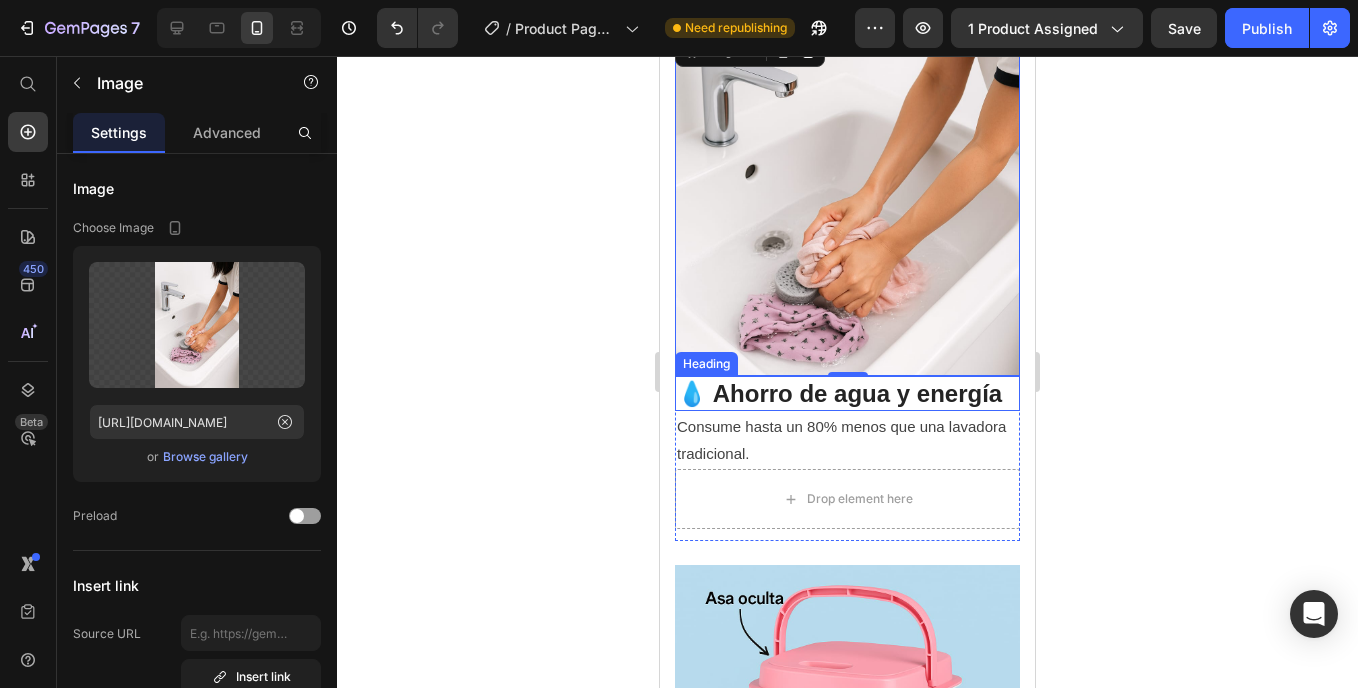 click on "💧 Ahorro de agua y energía" at bounding box center (847, 393) 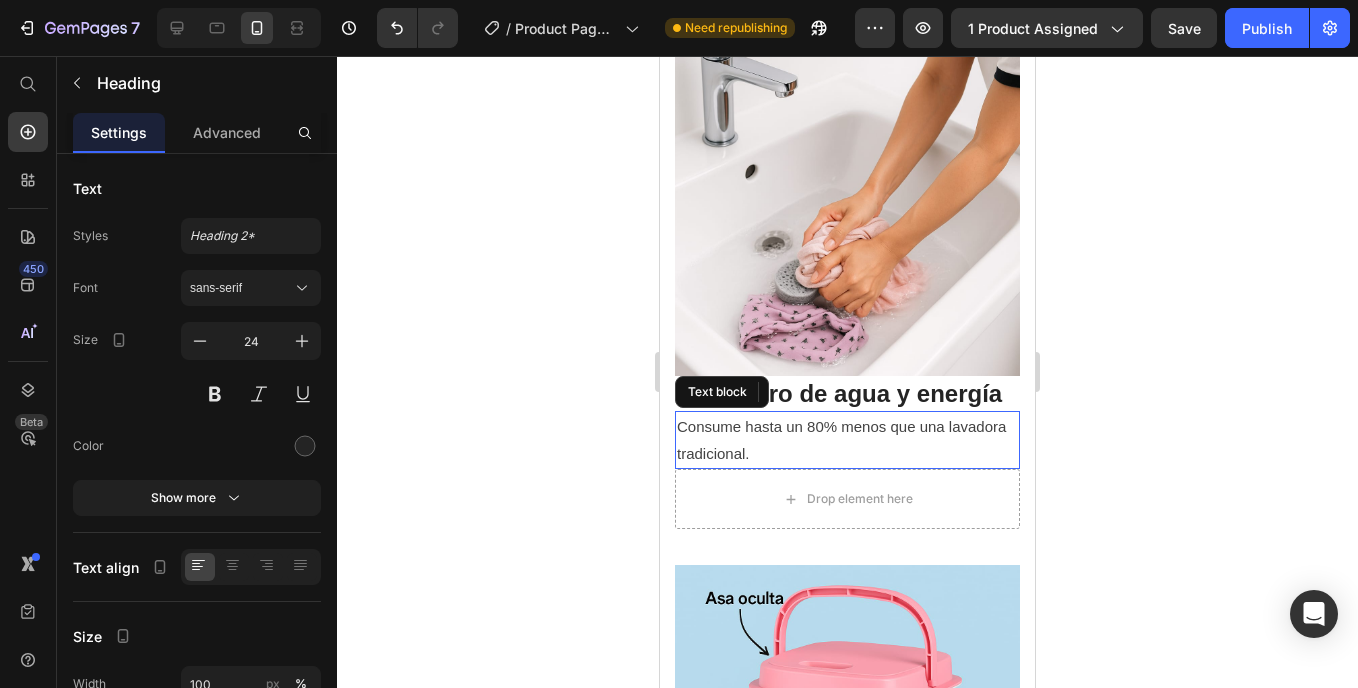 click on "Consume hasta un 80% menos que una lavadora tradicional." at bounding box center (847, 440) 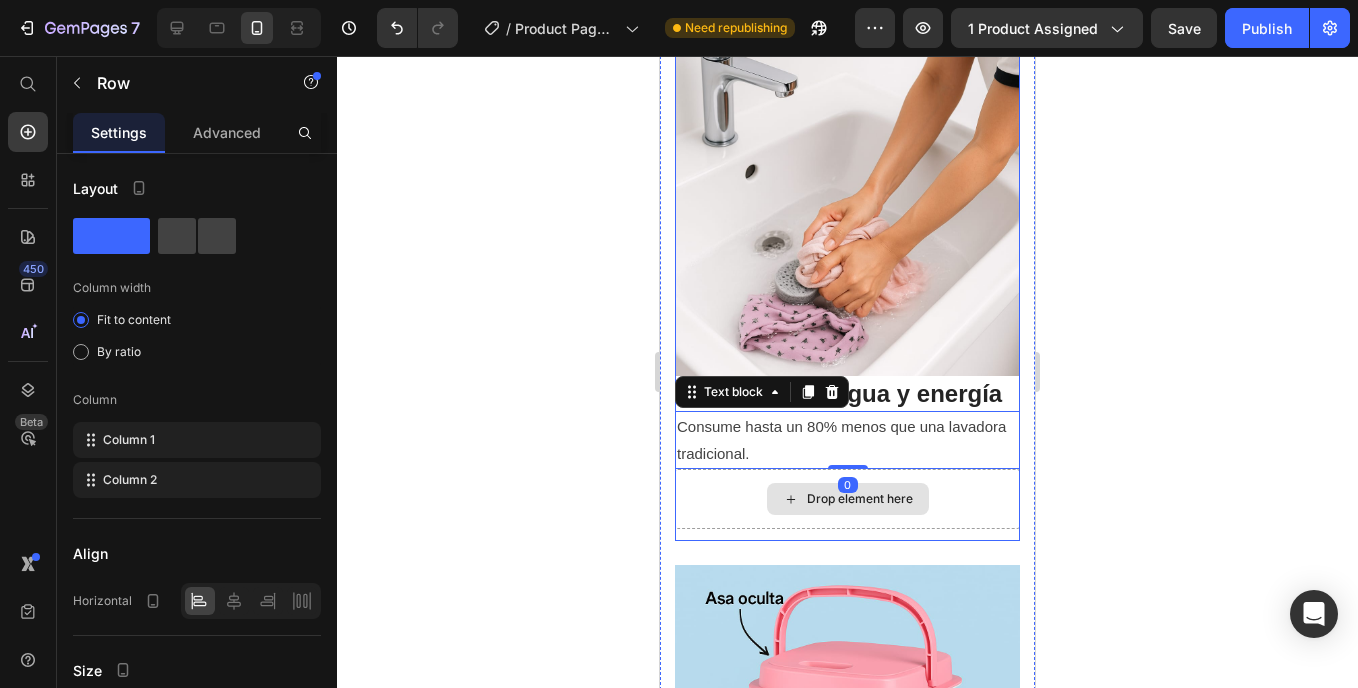 click on "Drop element here" at bounding box center (847, 499) 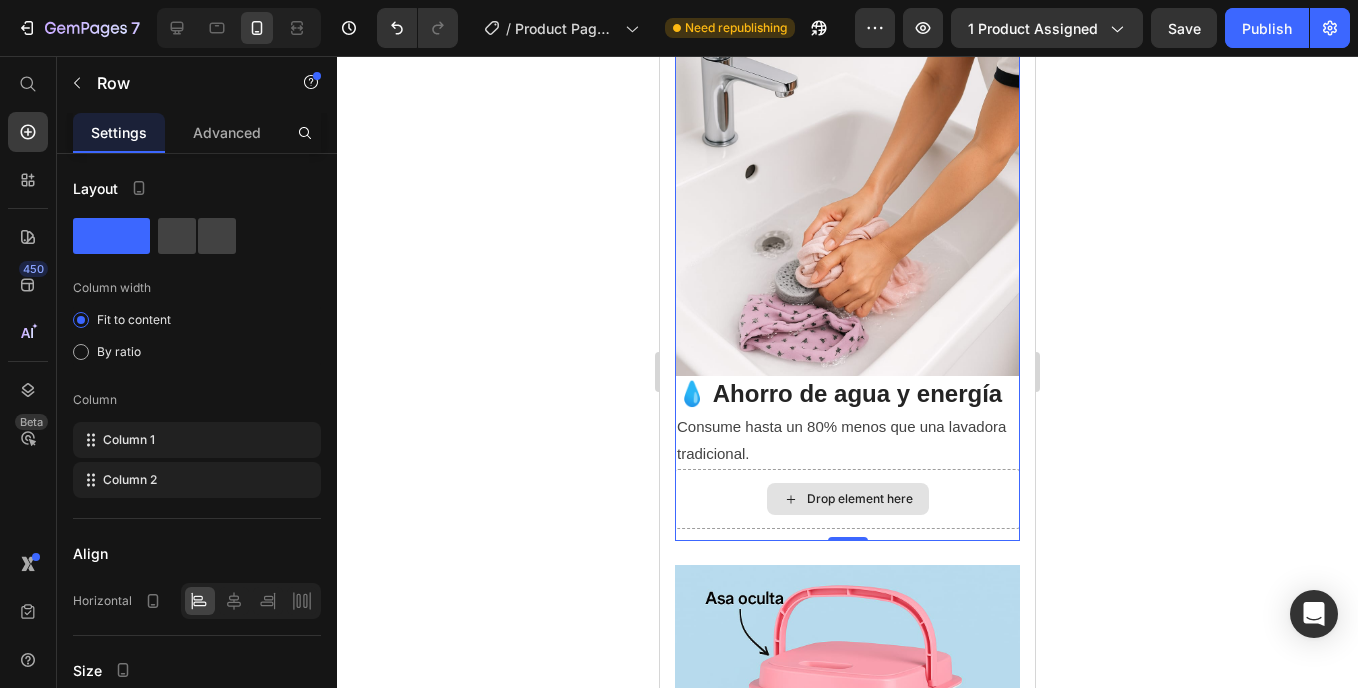 click on "Drop element here" at bounding box center (847, 499) 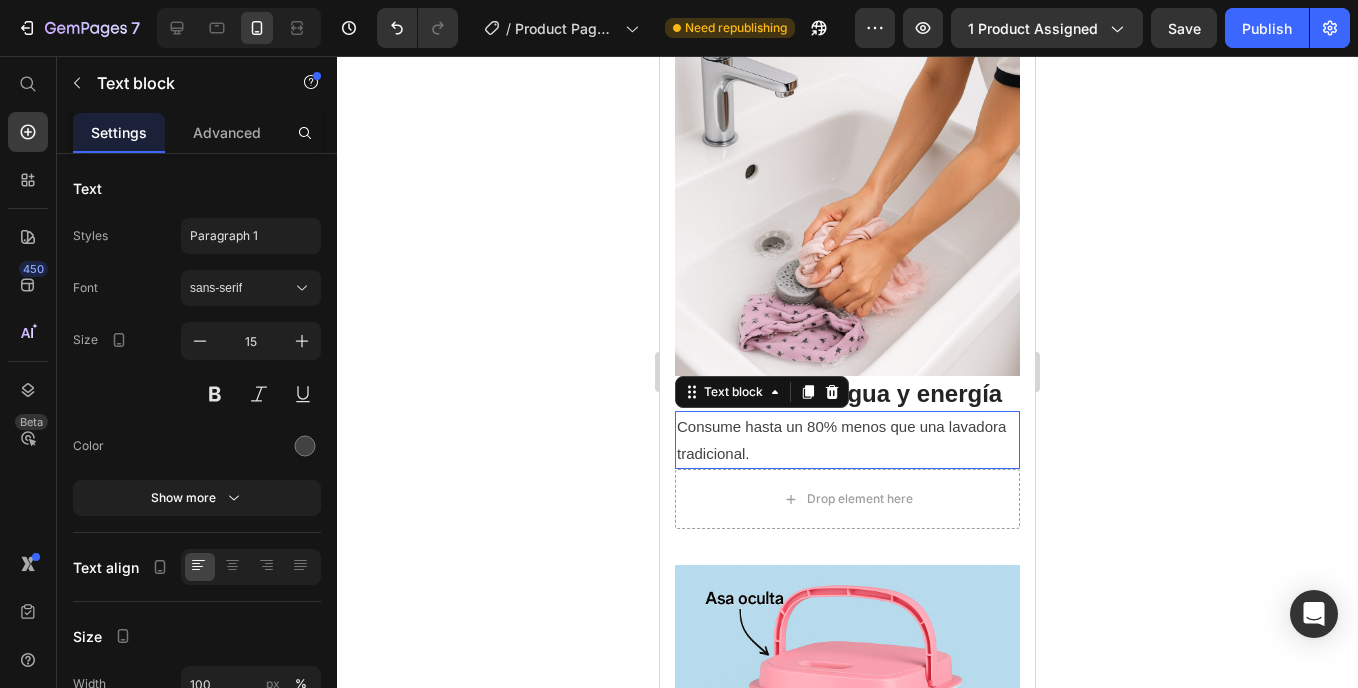 click on "Consume hasta un 80% menos que una lavadora tradicional." at bounding box center [847, 440] 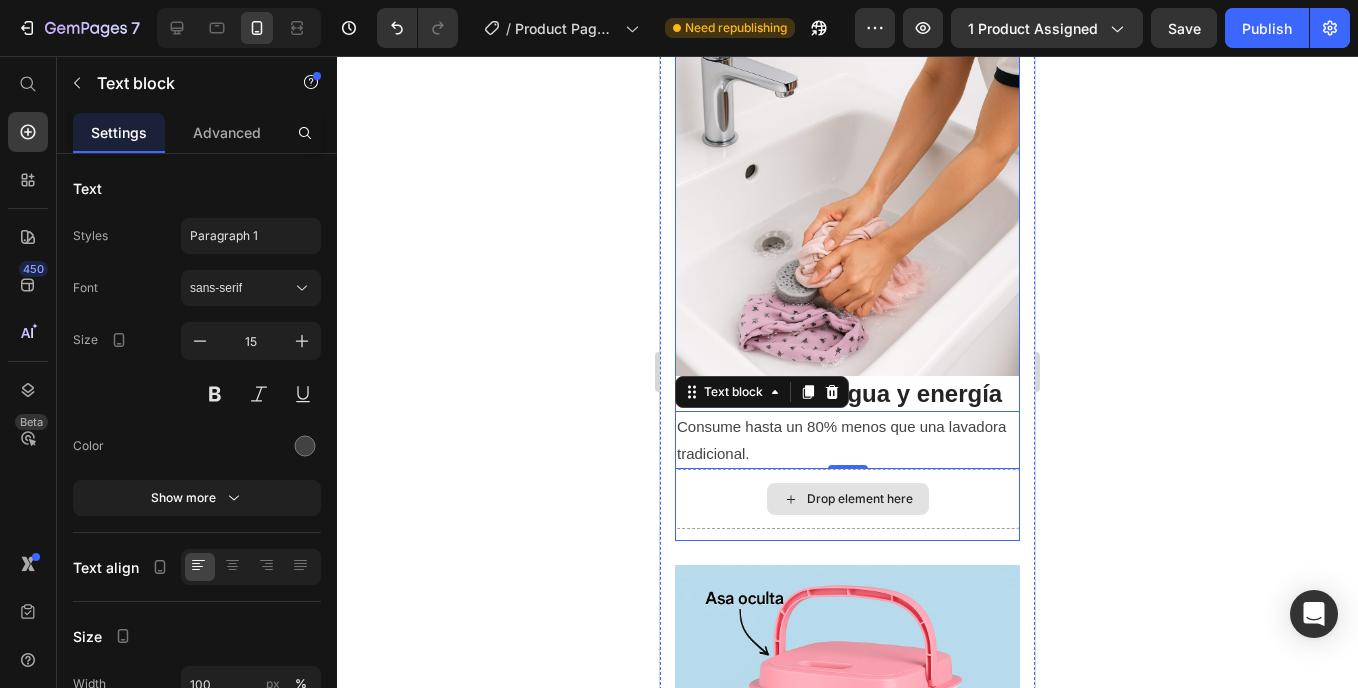 click on "Drop element here" at bounding box center (860, 499) 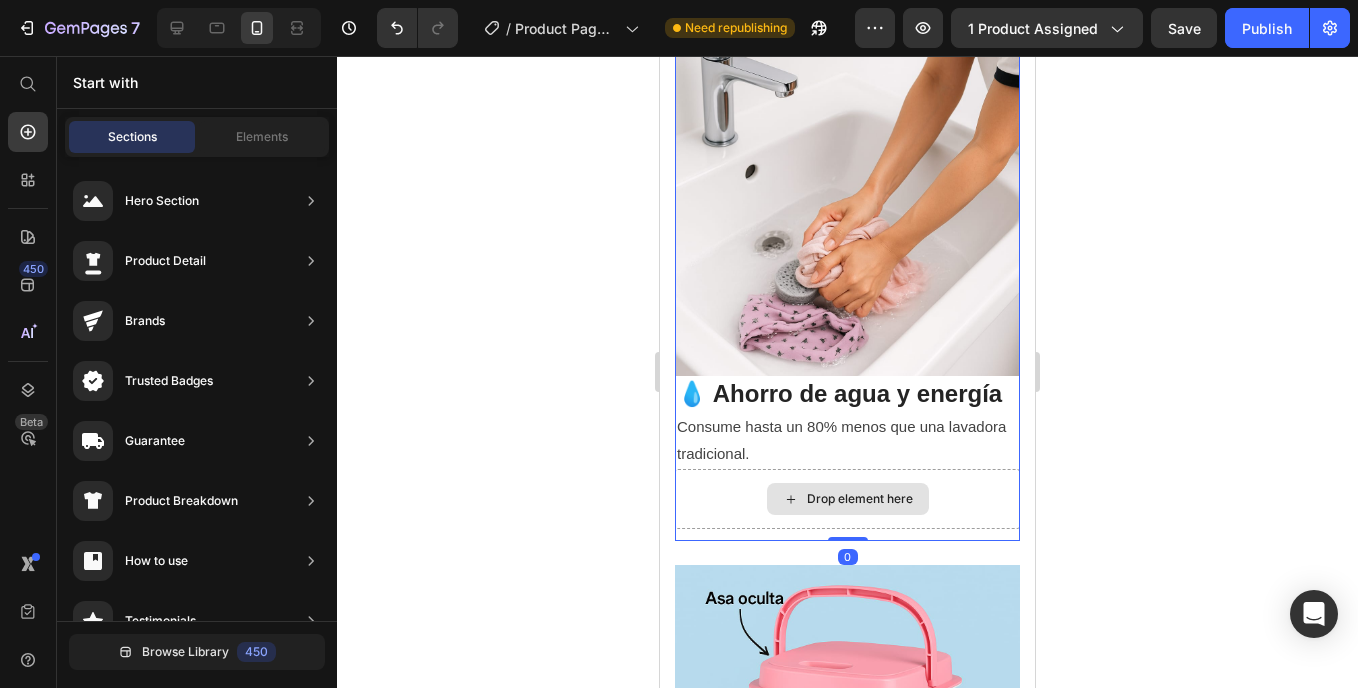 click on "Drop element here" at bounding box center (847, 499) 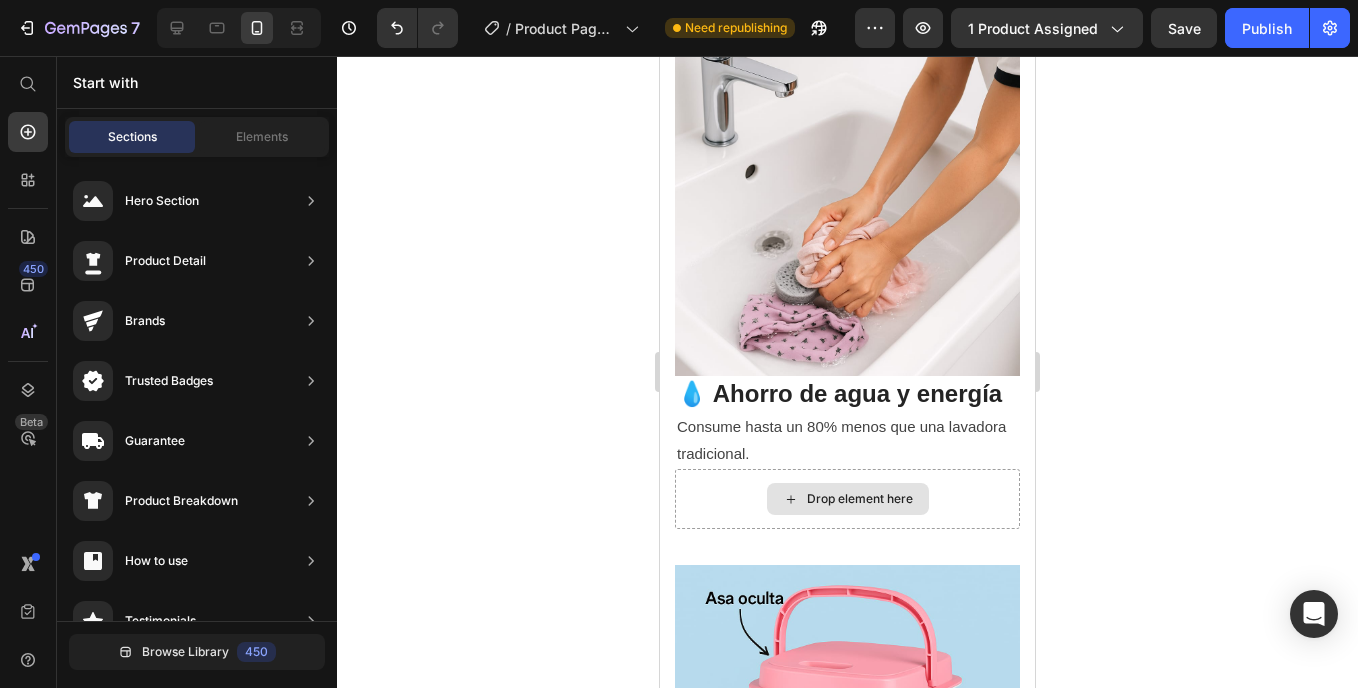 click on "Drop element here" at bounding box center [860, 499] 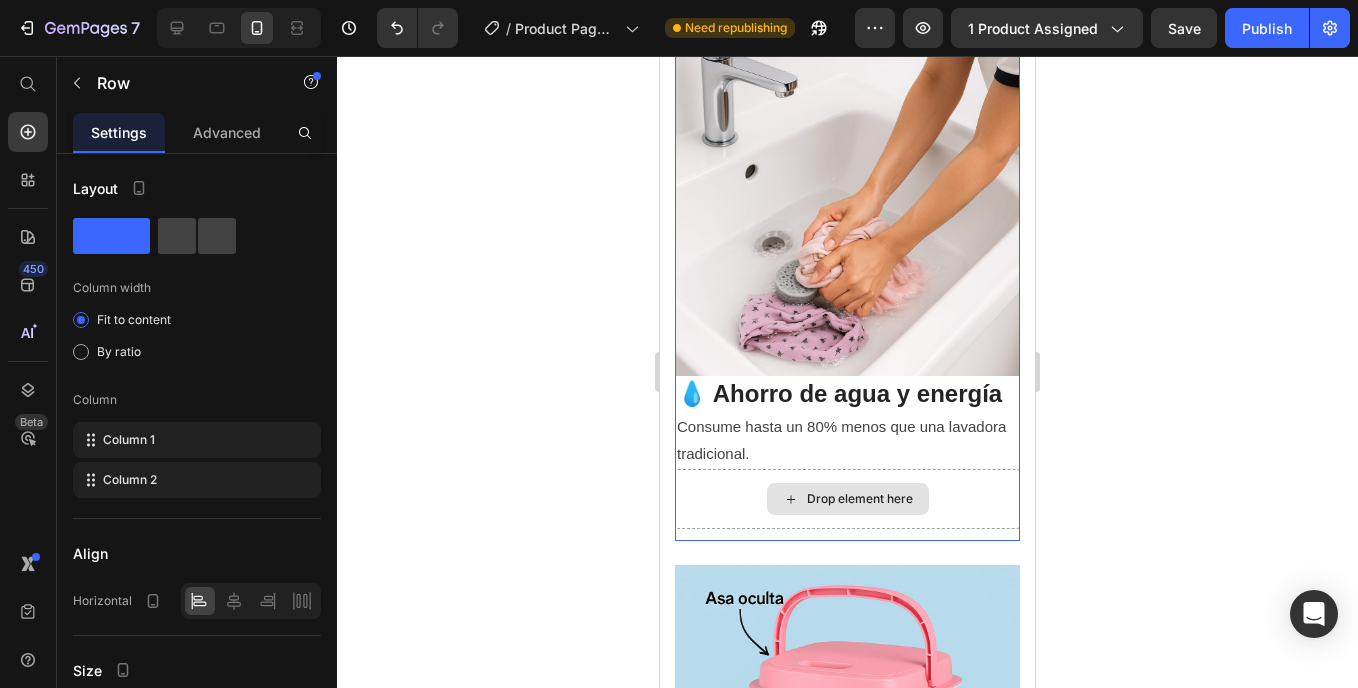 click on "Drop element here" at bounding box center [847, 499] 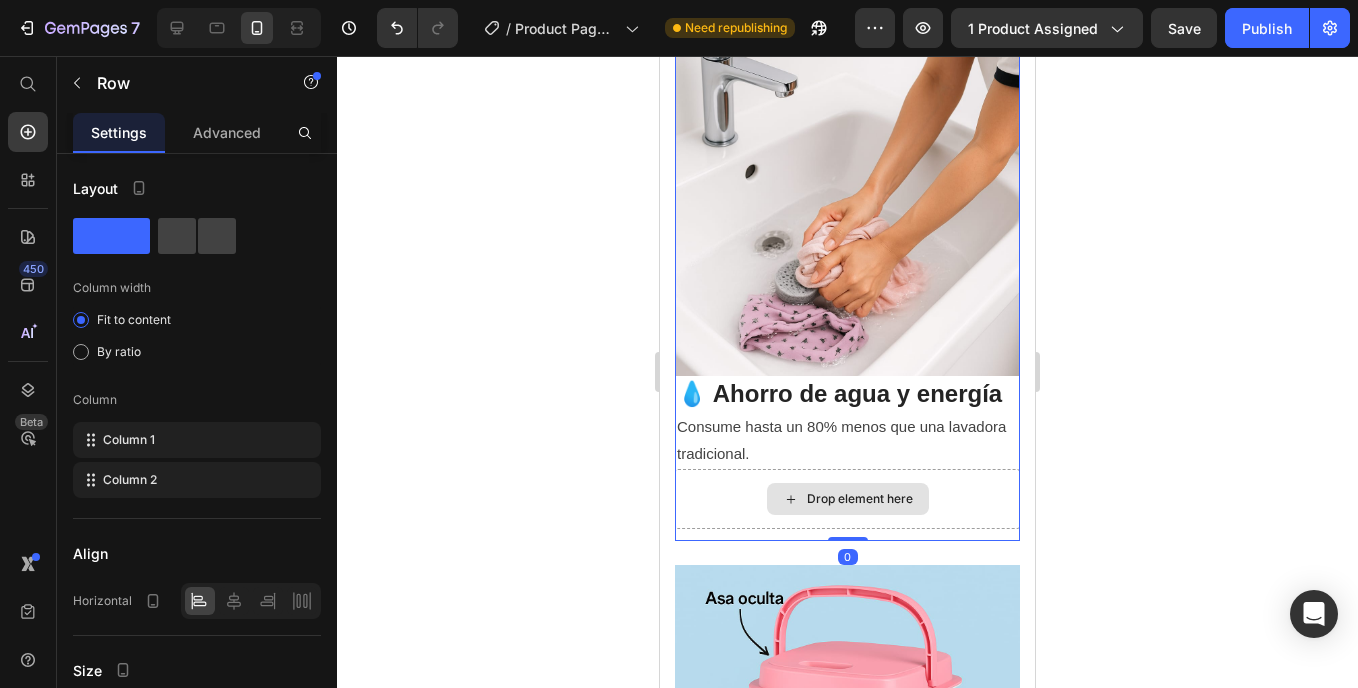 drag, startPoint x: 836, startPoint y: 535, endPoint x: 847, endPoint y: 496, distance: 40.5216 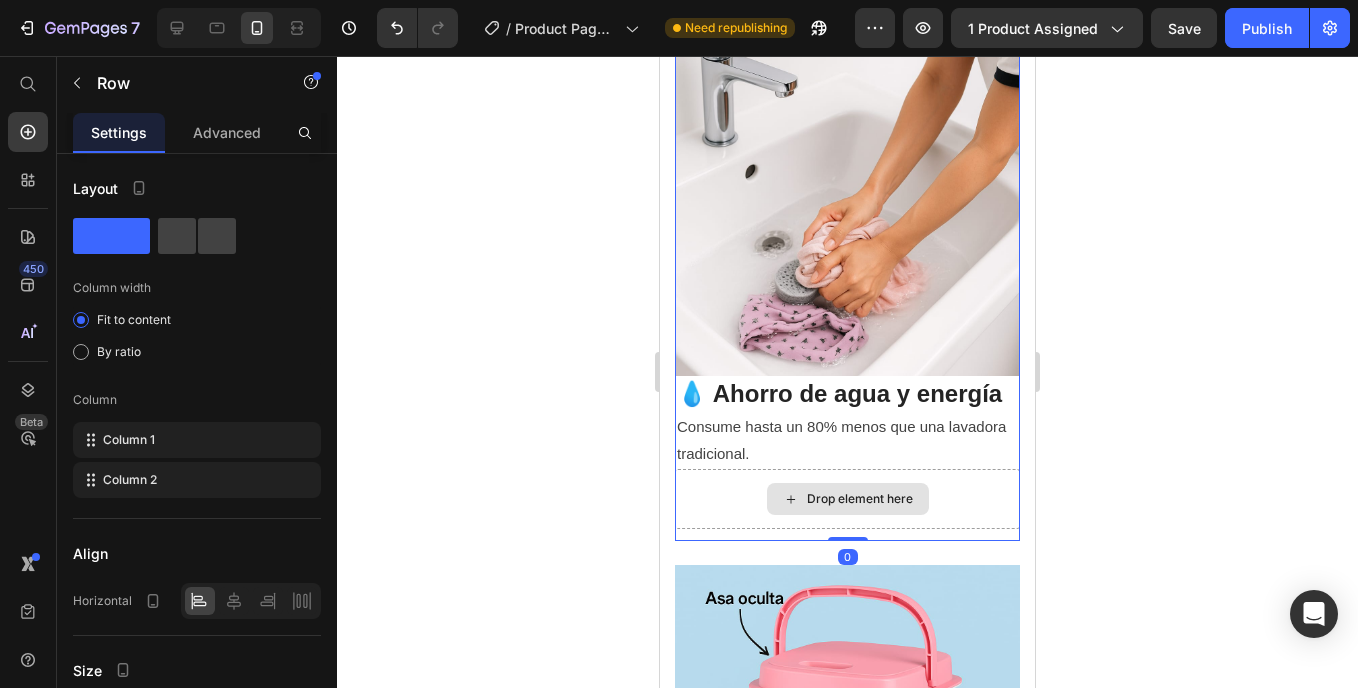 drag, startPoint x: 841, startPoint y: 534, endPoint x: 854, endPoint y: 493, distance: 43.011627 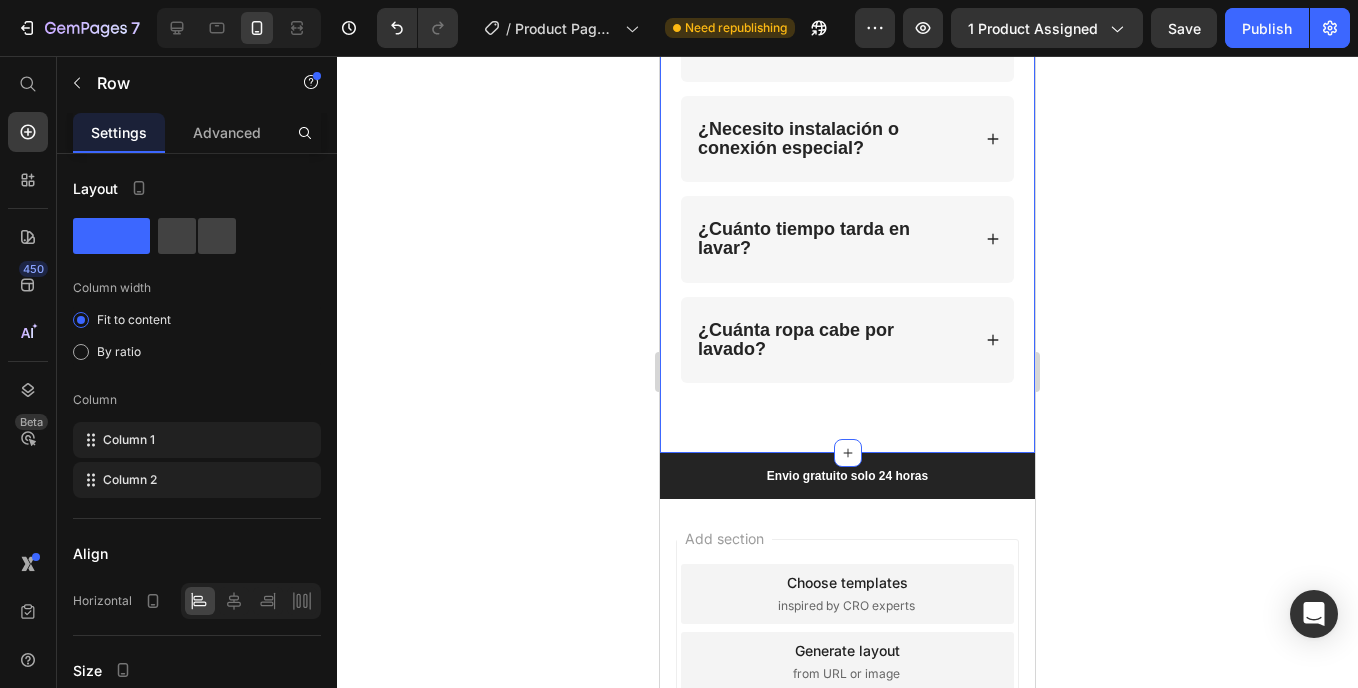 scroll, scrollTop: 7501, scrollLeft: 0, axis: vertical 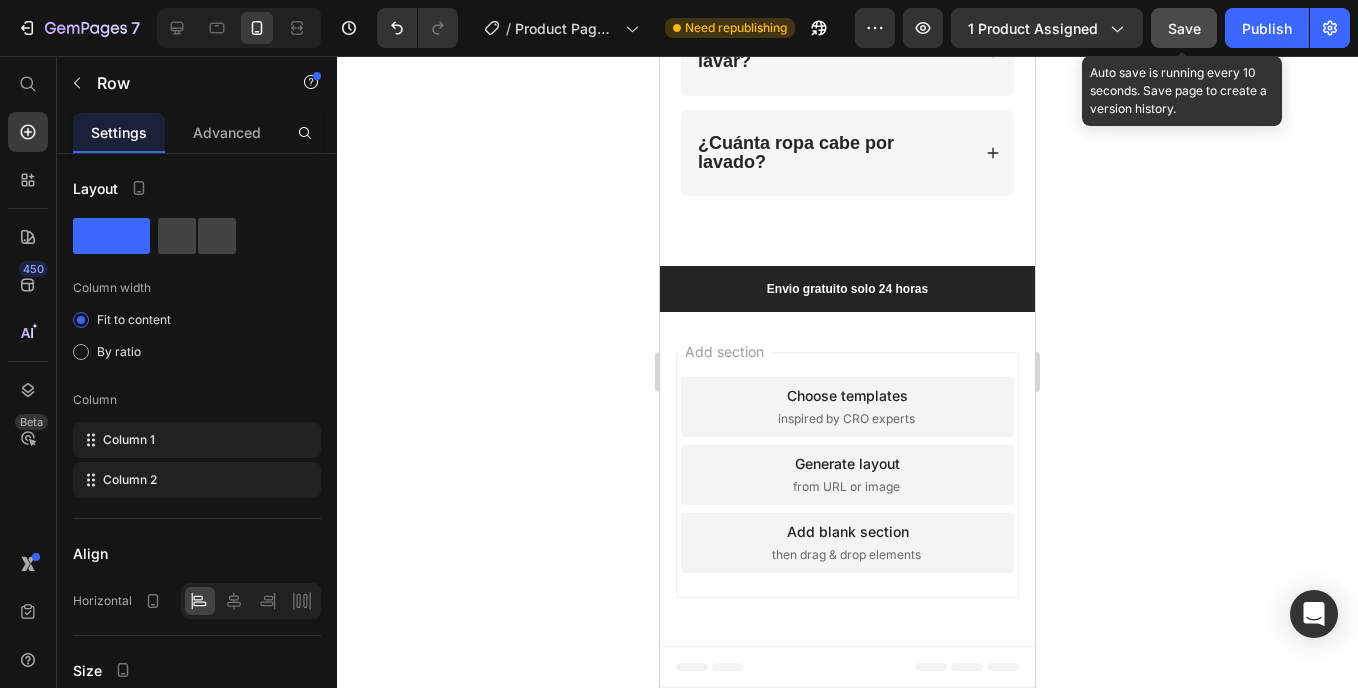 click on "Save" at bounding box center (1184, 28) 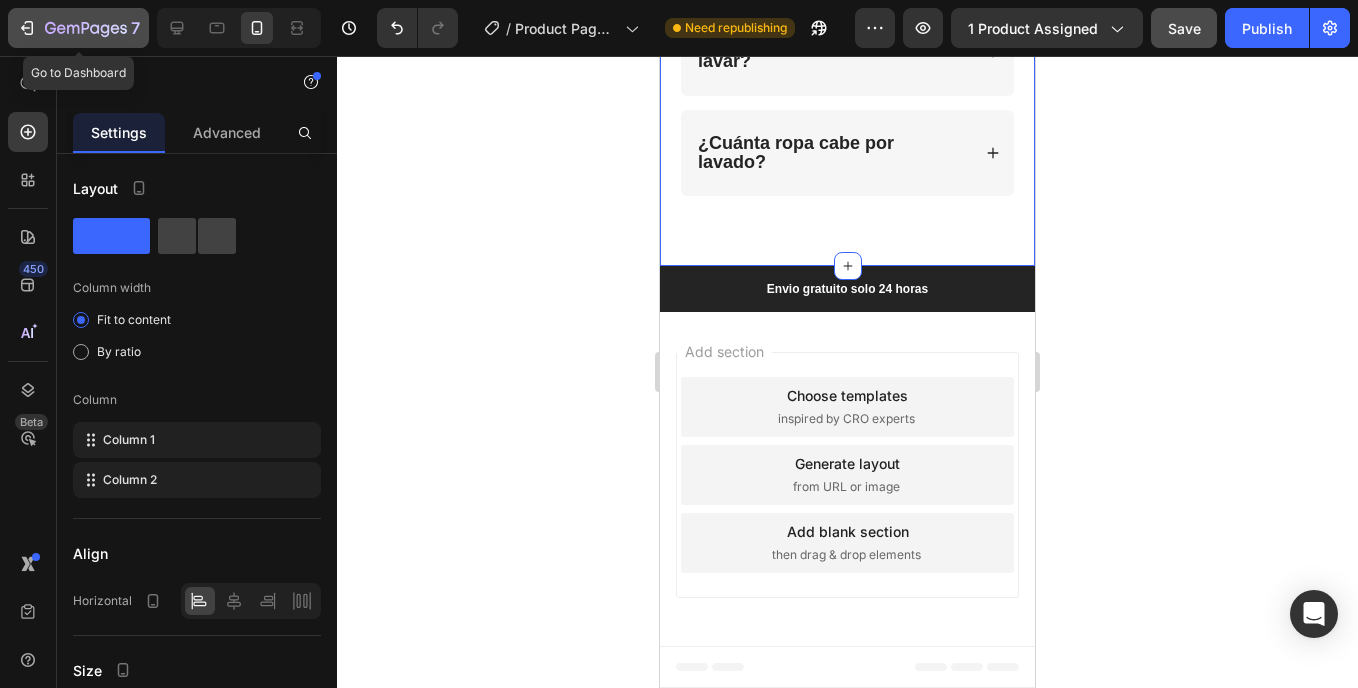 click on "7" at bounding box center (78, 28) 